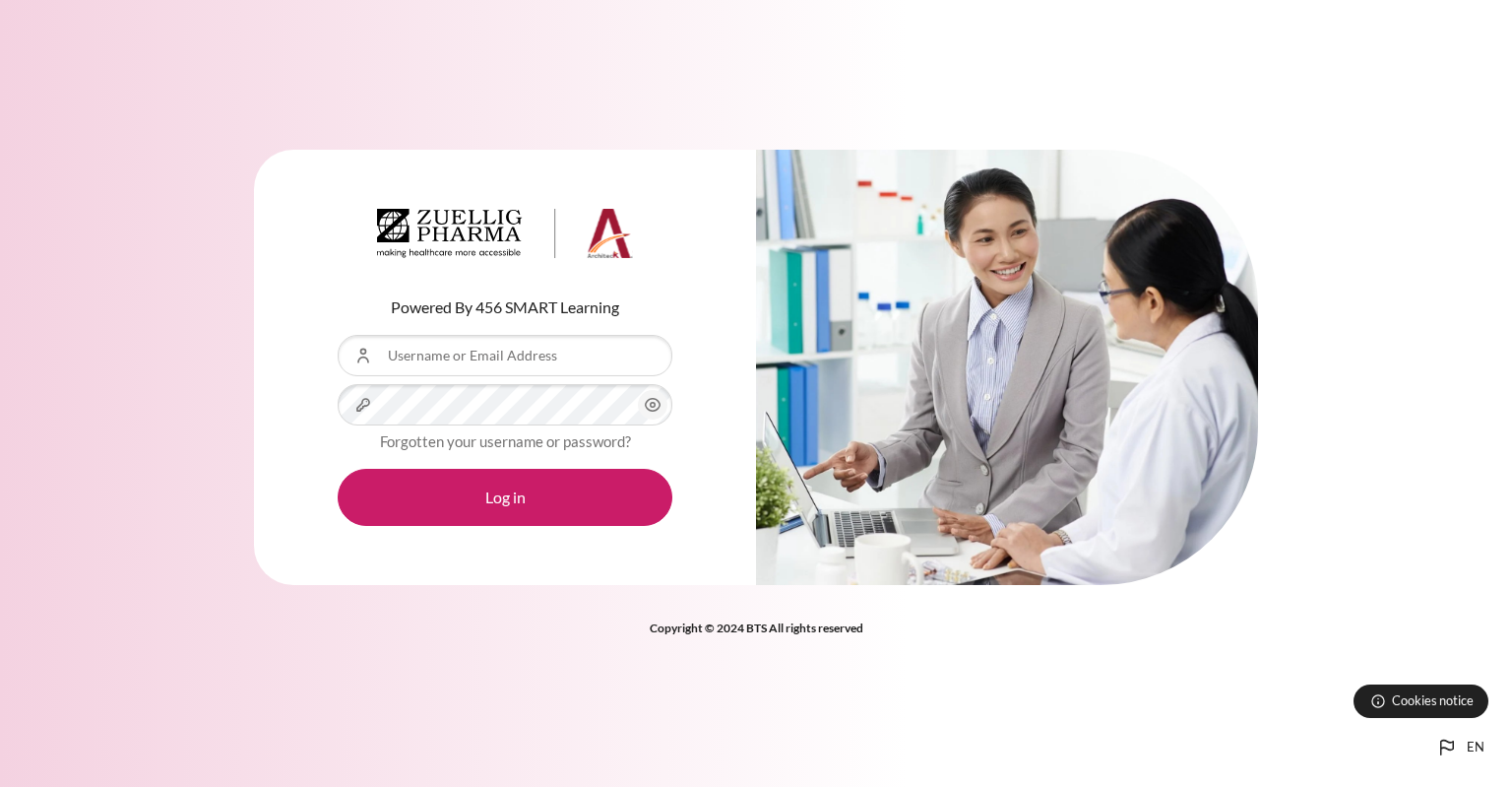 scroll, scrollTop: 0, scrollLeft: 0, axis: both 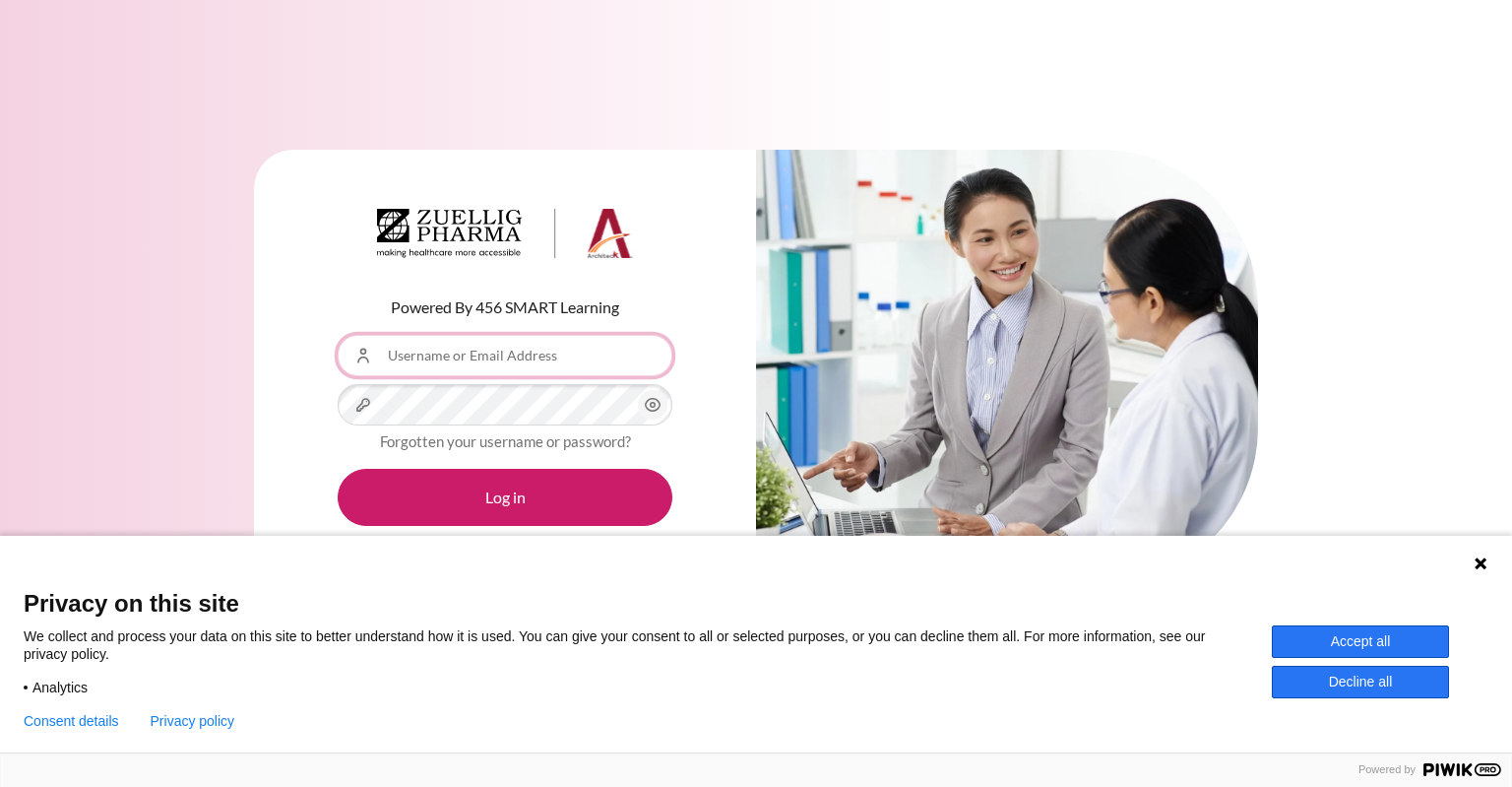 click on "Username or Email Address" at bounding box center (505, 356) 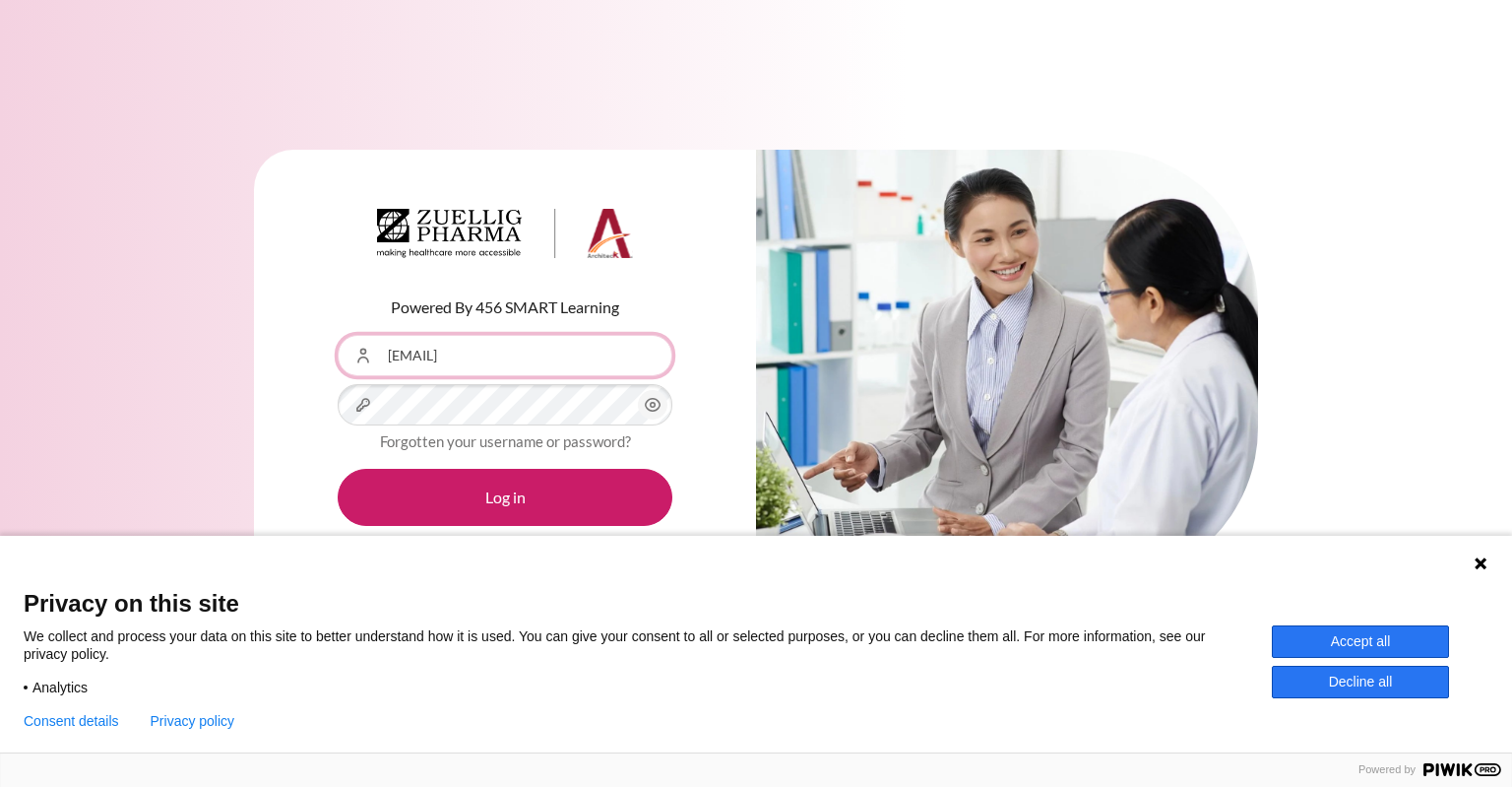 type on "[EMAIL]" 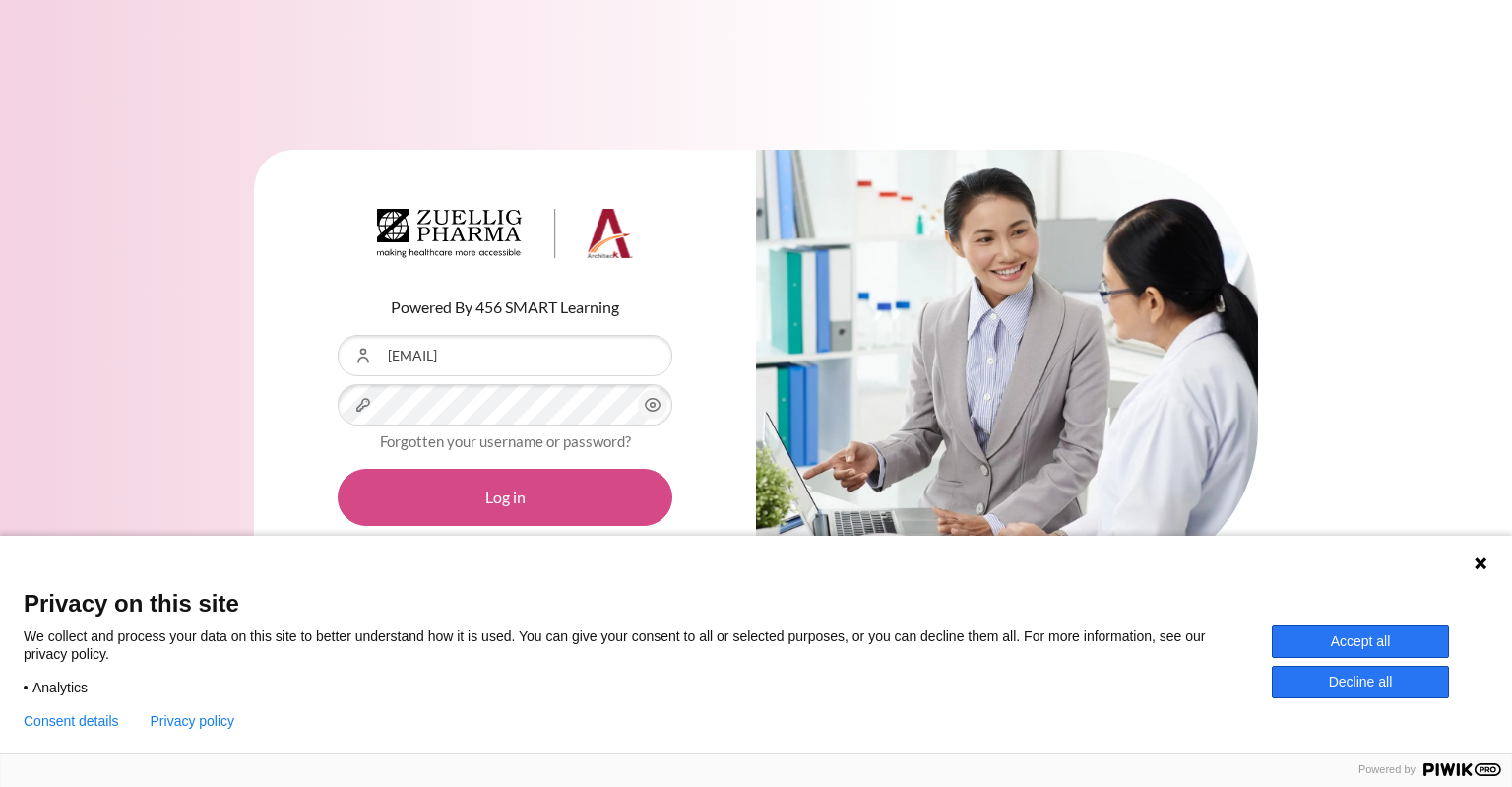 click on "Log in" at bounding box center (505, 497) 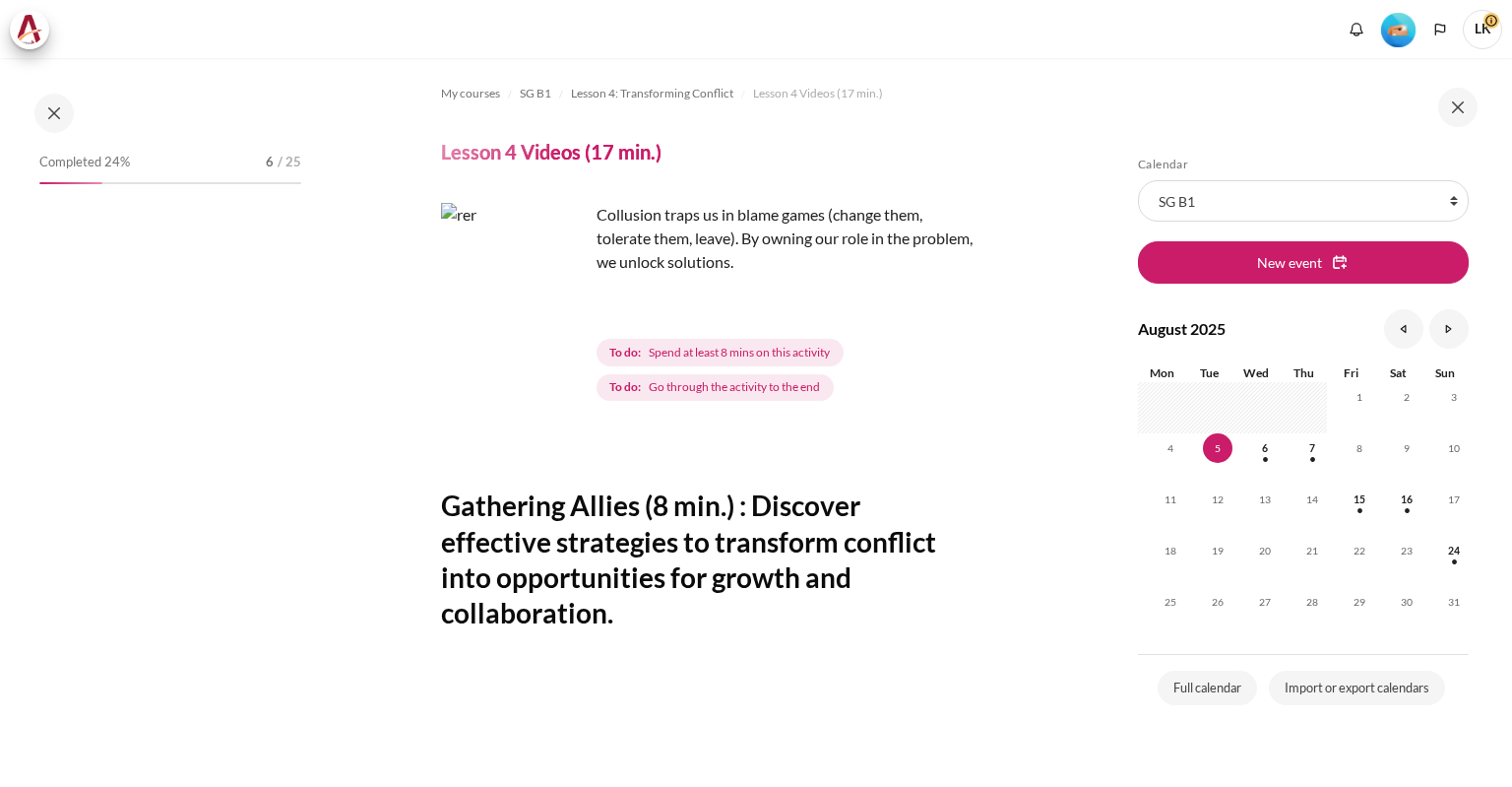 scroll, scrollTop: 0, scrollLeft: 0, axis: both 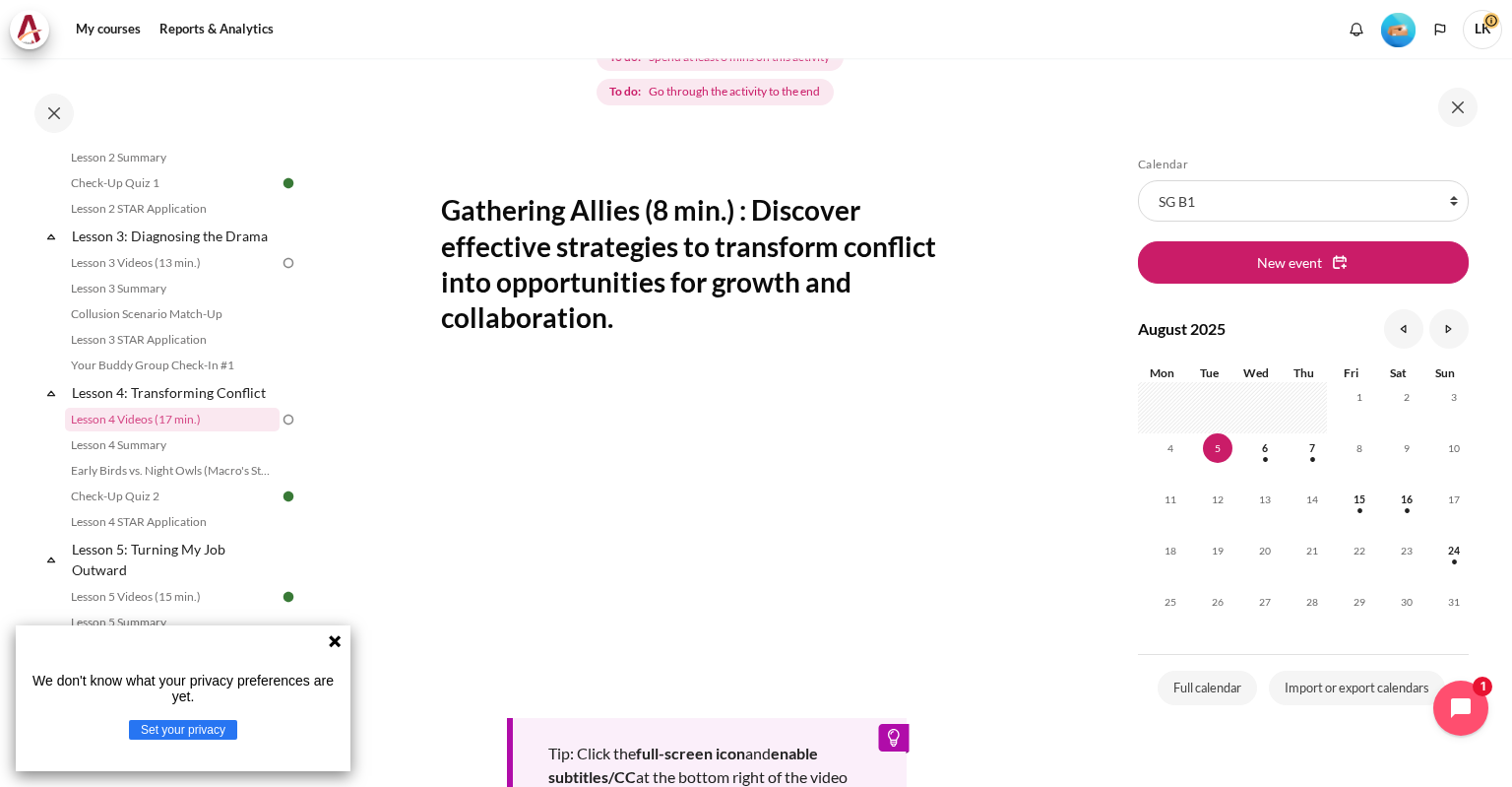 click 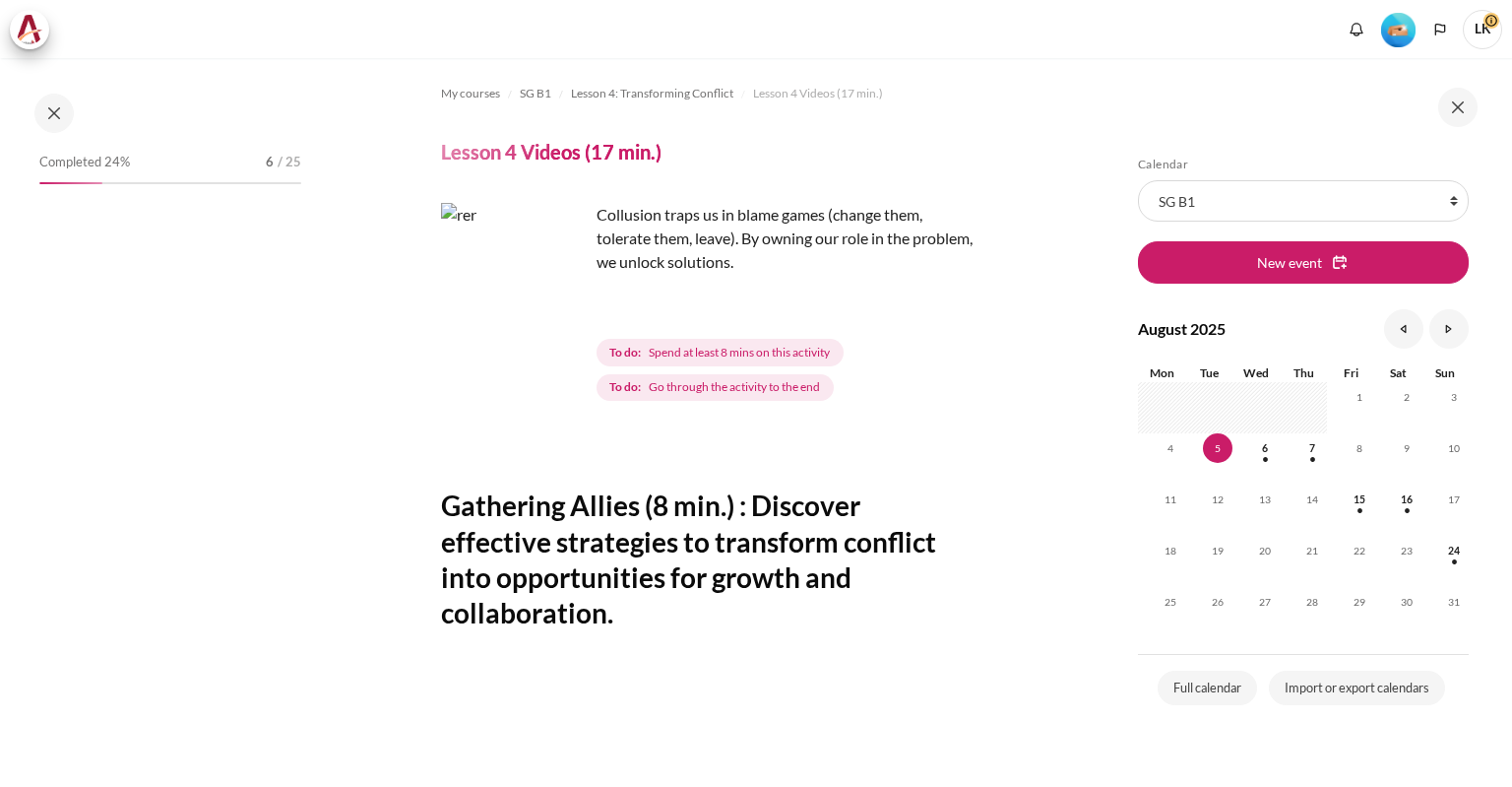 scroll, scrollTop: 0, scrollLeft: 0, axis: both 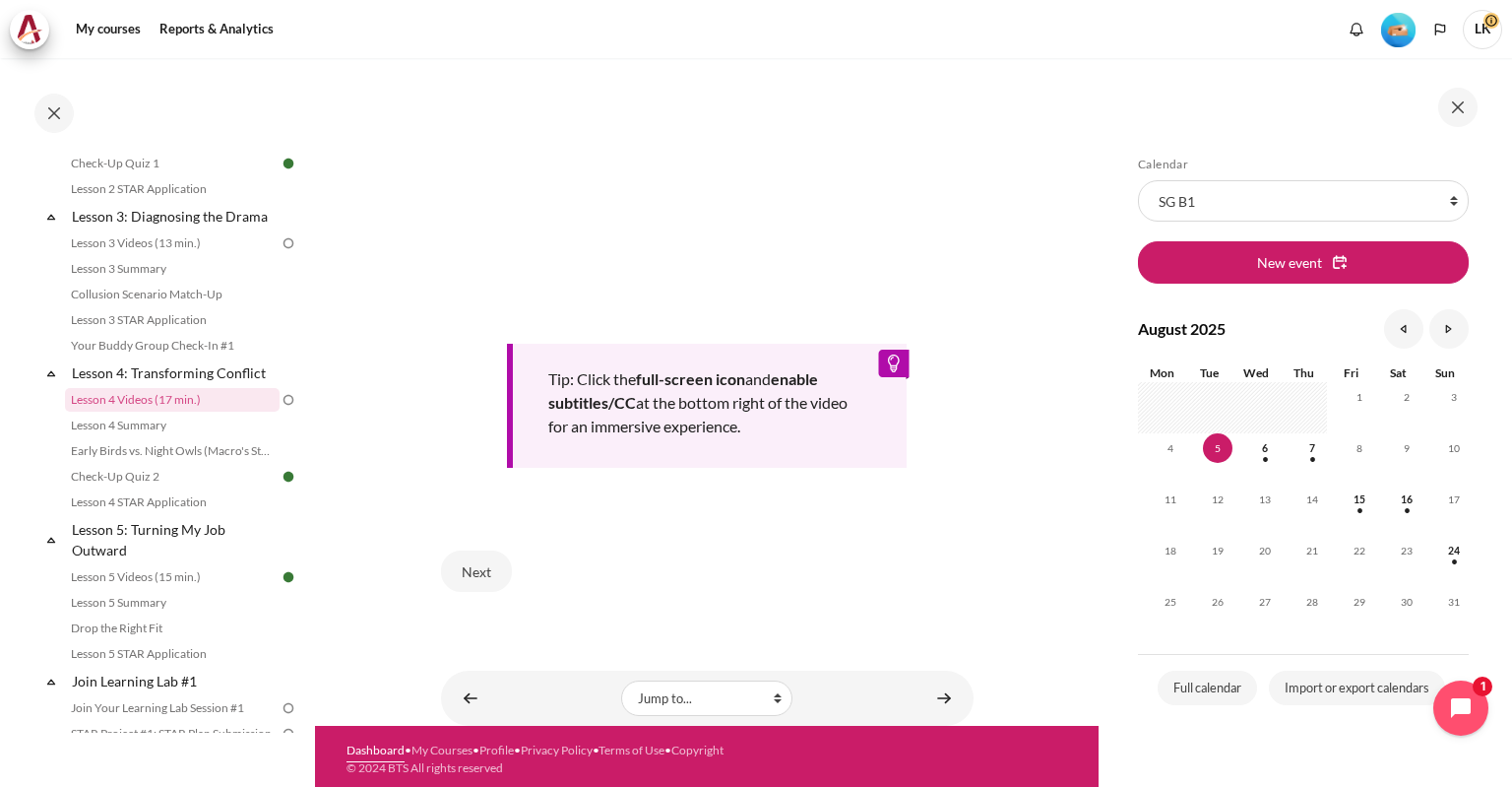 click on "Dashboard" at bounding box center (375, 750) 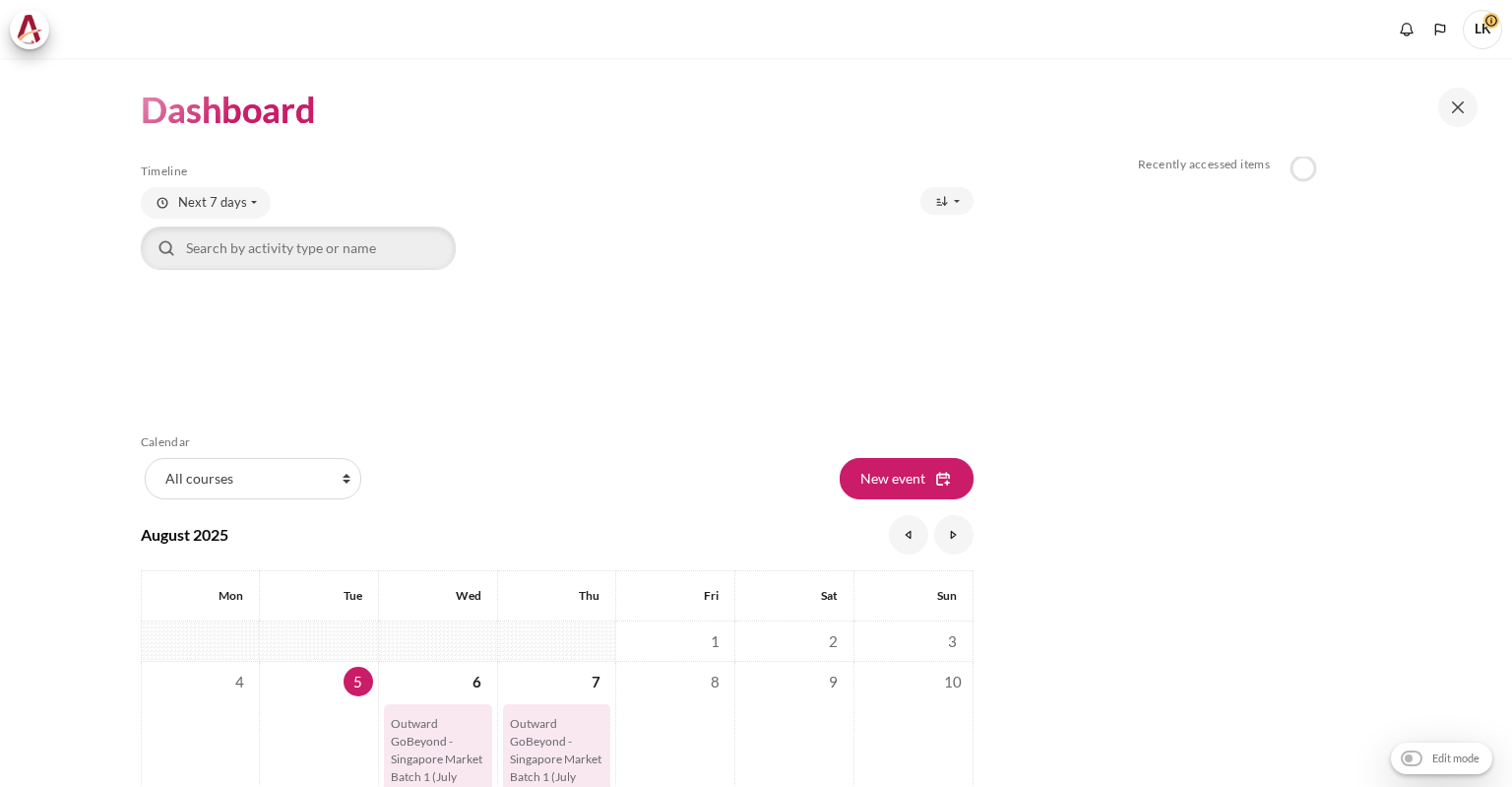 scroll, scrollTop: 0, scrollLeft: 0, axis: both 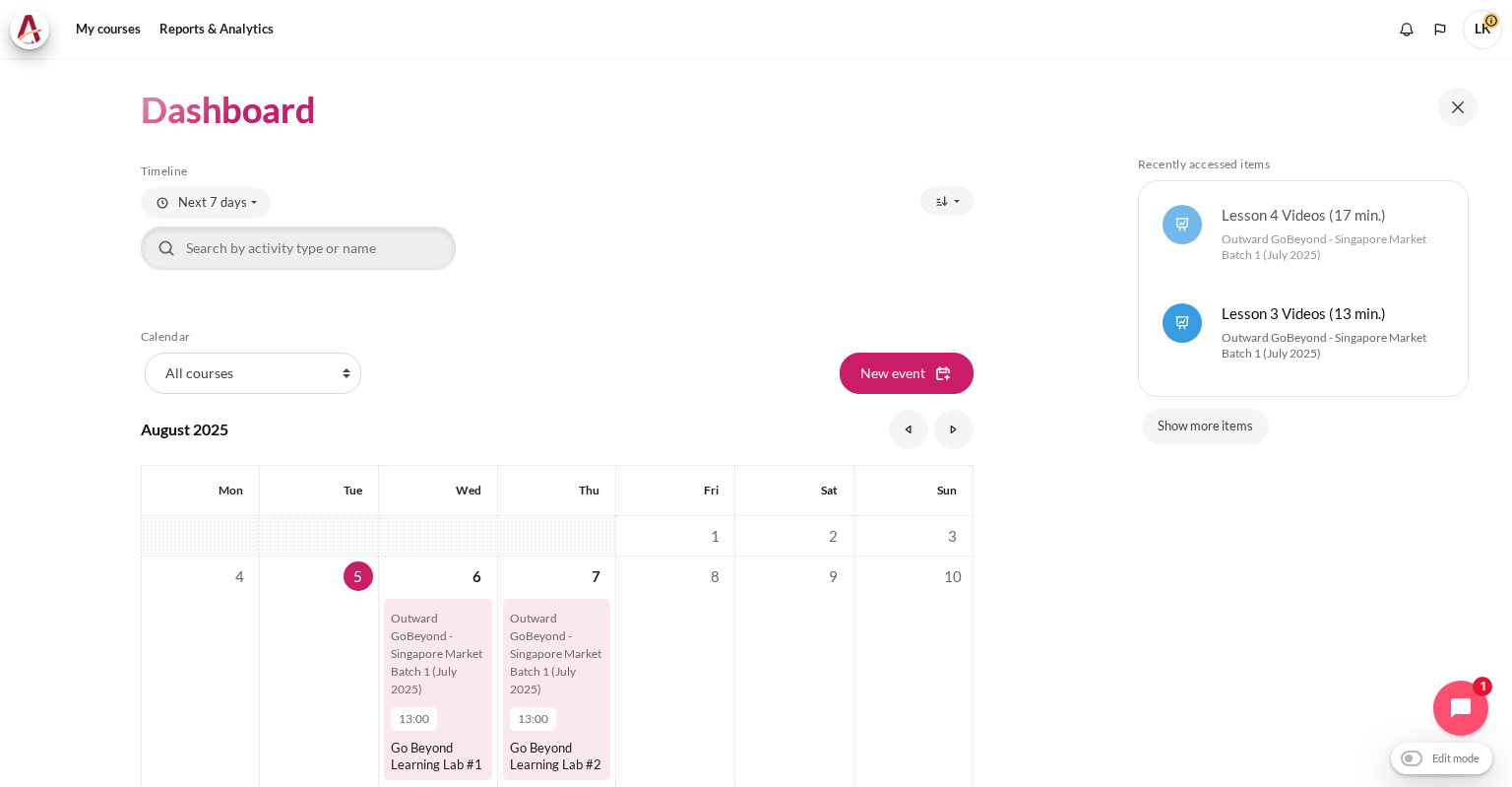 drag, startPoint x: 106, startPoint y: 1, endPoint x: 1249, endPoint y: 216, distance: 1163.0451 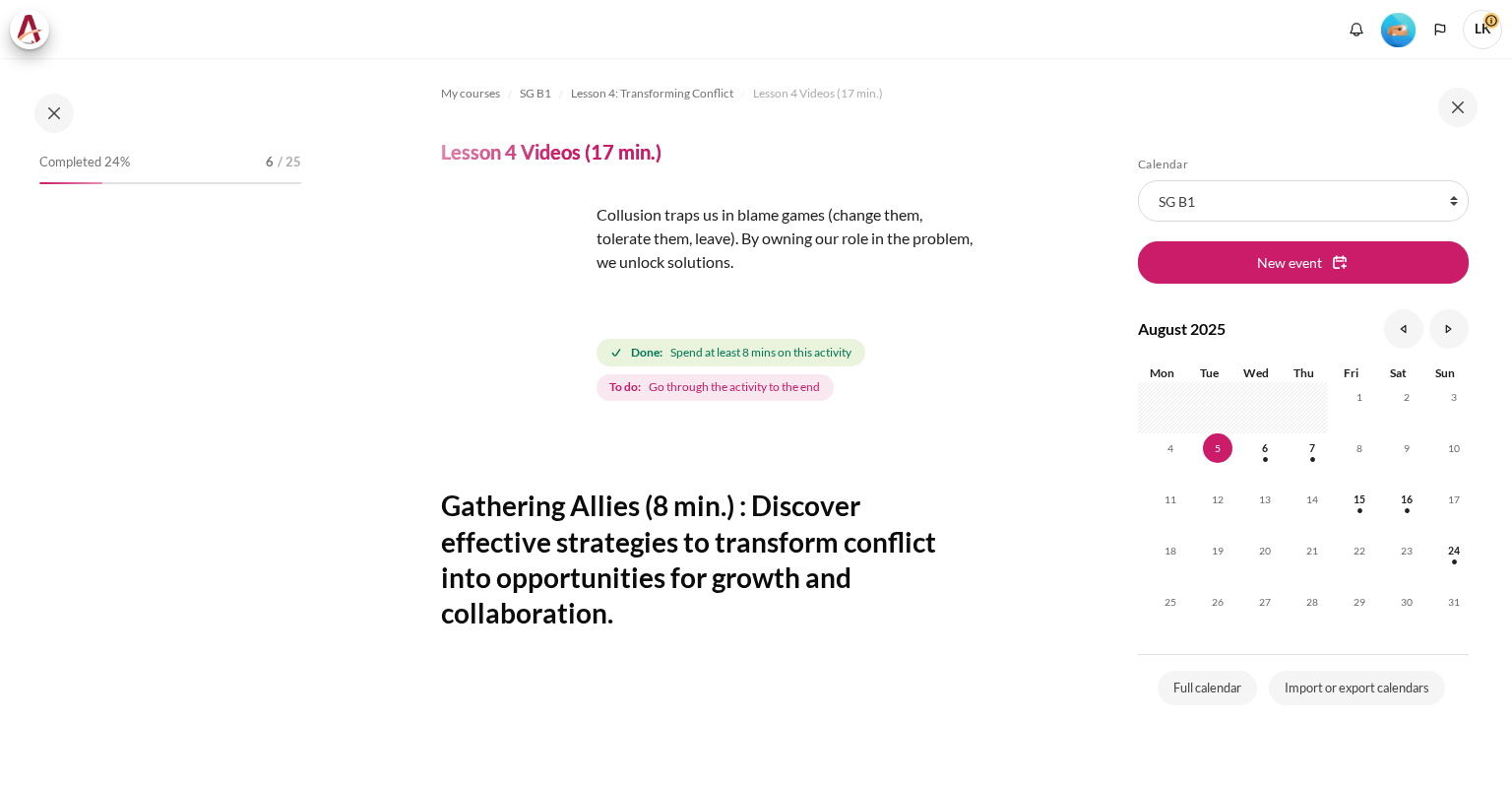 scroll, scrollTop: 0, scrollLeft: 0, axis: both 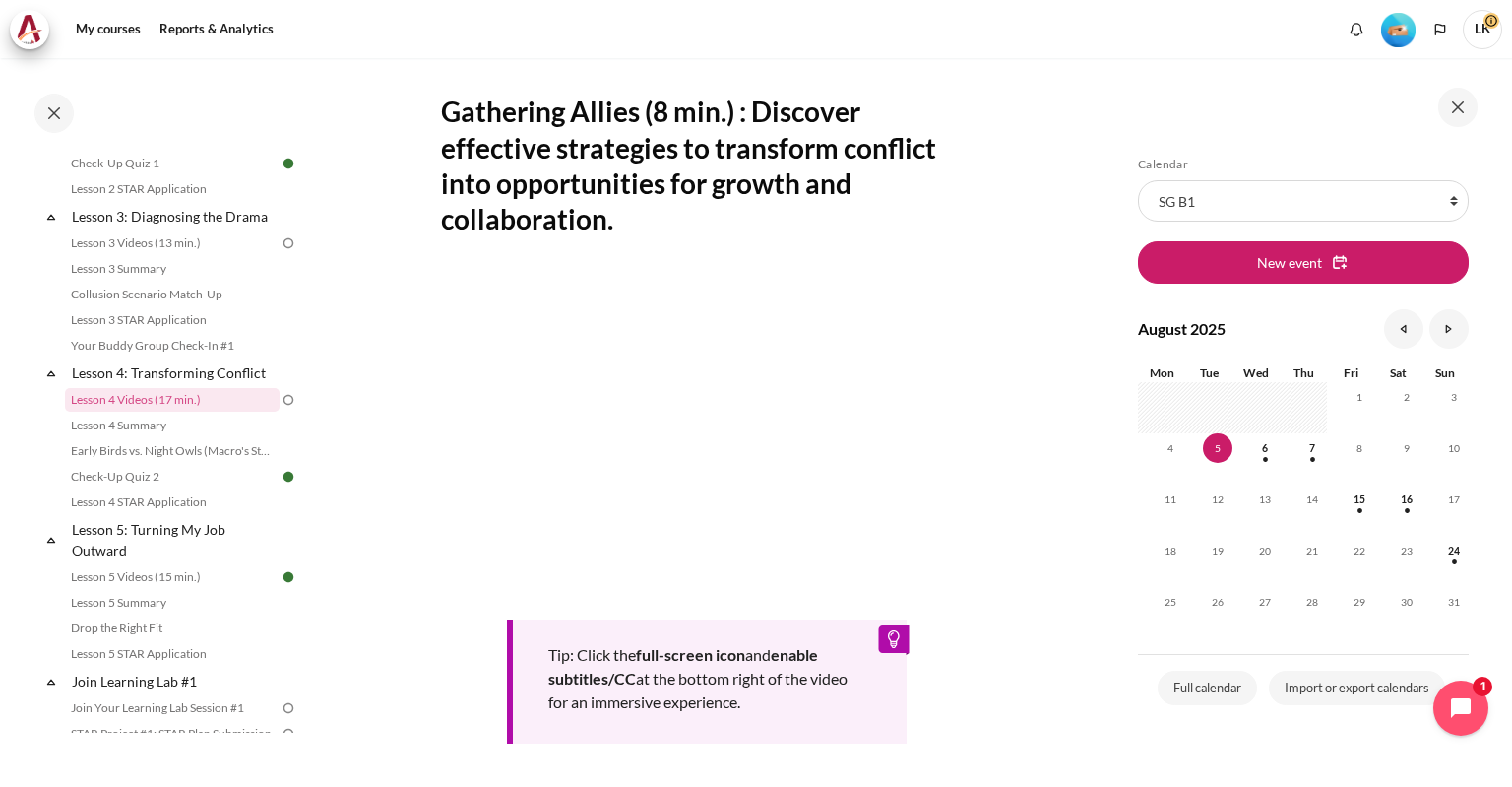 click on "full-screen icon" at bounding box center (690, 654) 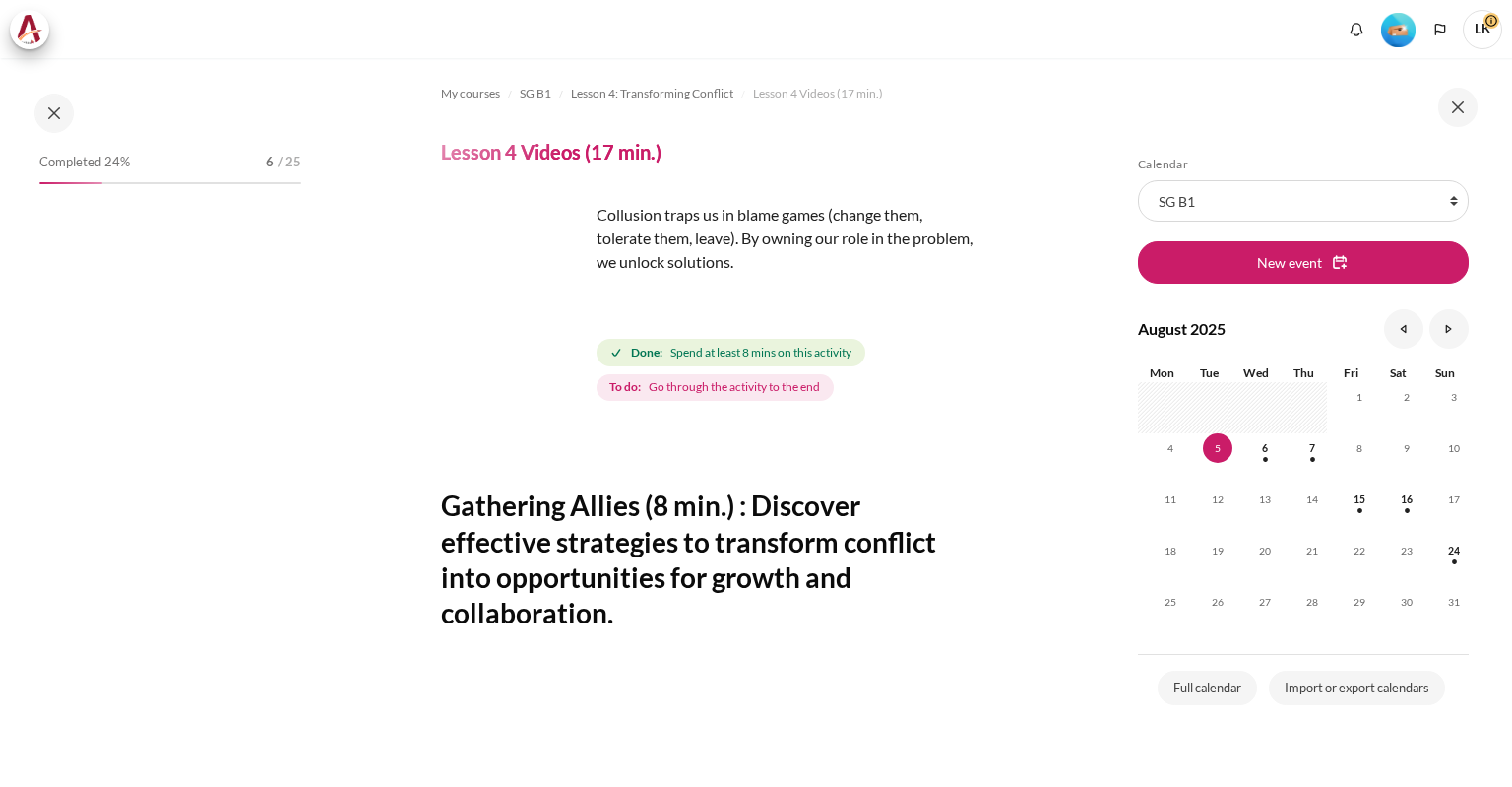 scroll, scrollTop: 0, scrollLeft: 0, axis: both 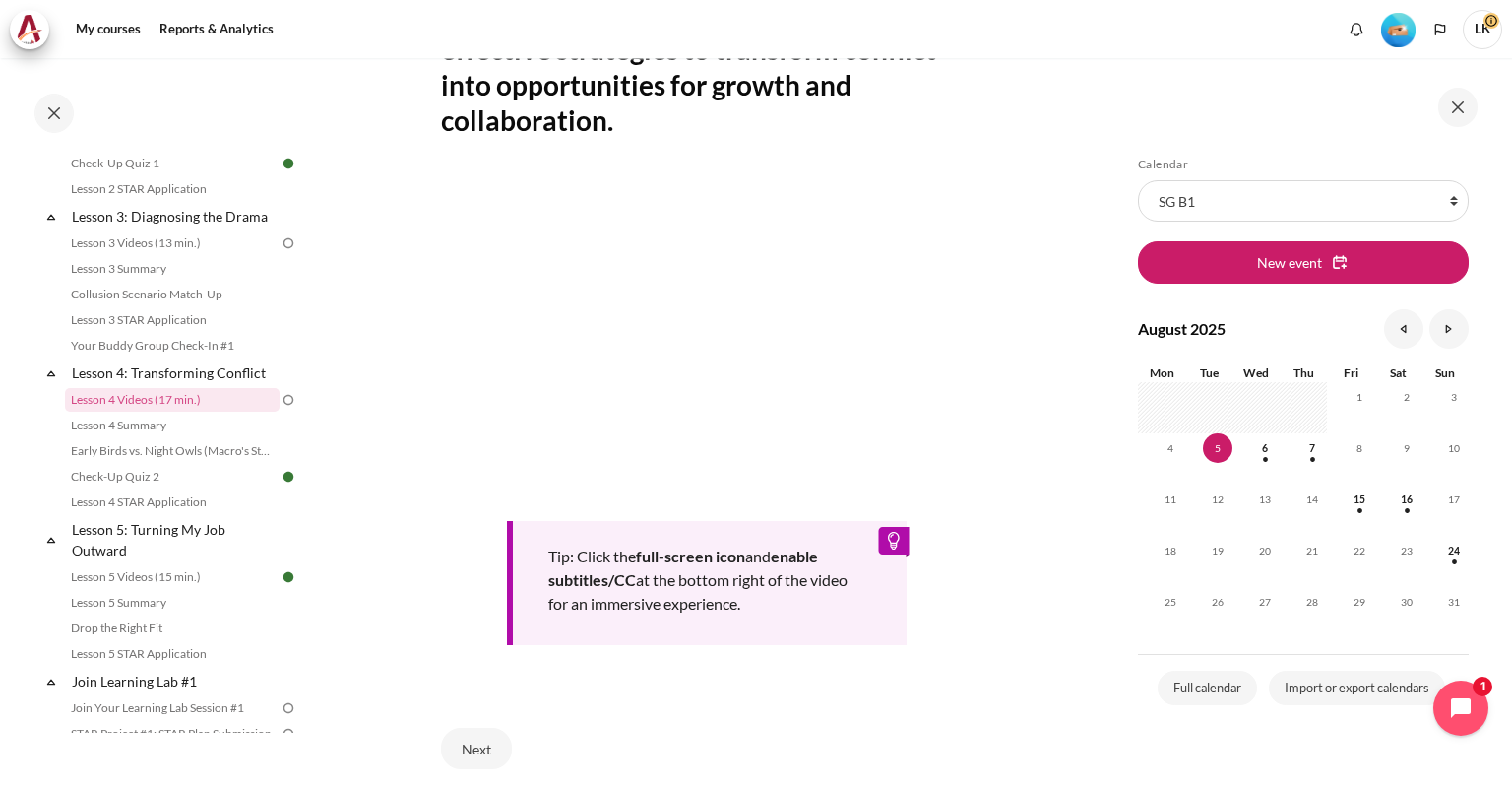 drag, startPoint x: 566, startPoint y: 51, endPoint x: 577, endPoint y: 77, distance: 28.231188 